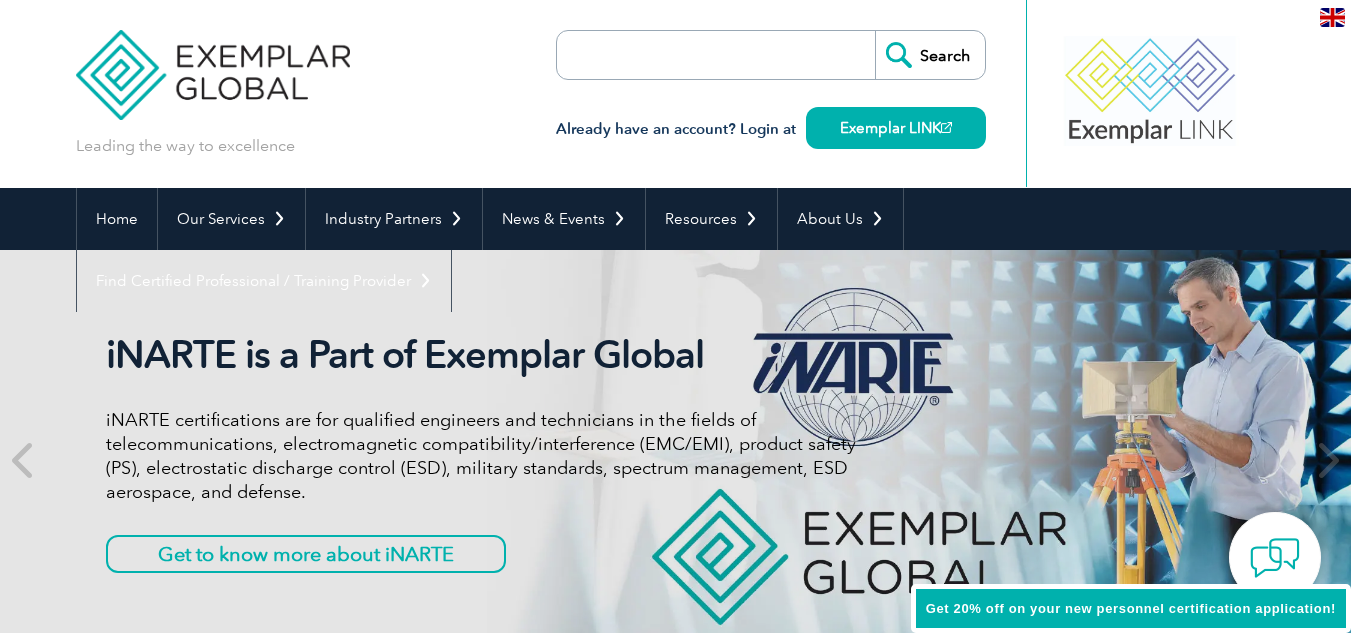 scroll, scrollTop: 0, scrollLeft: 0, axis: both 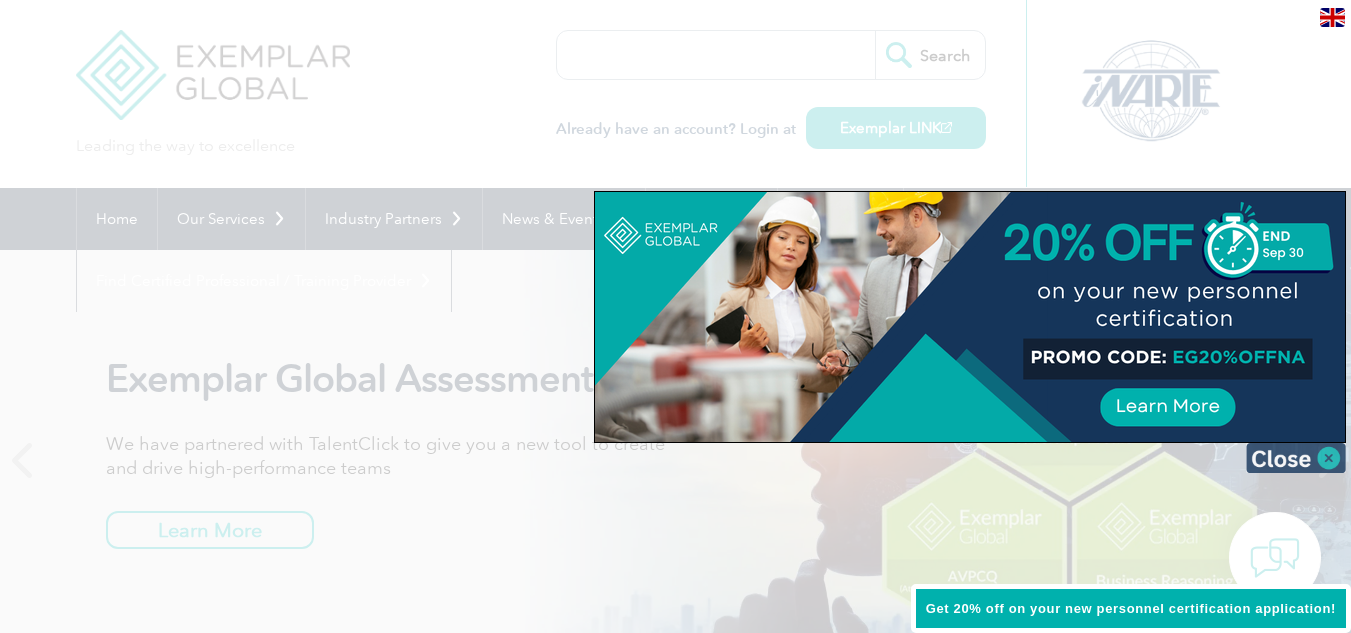 click at bounding box center (1296, 458) 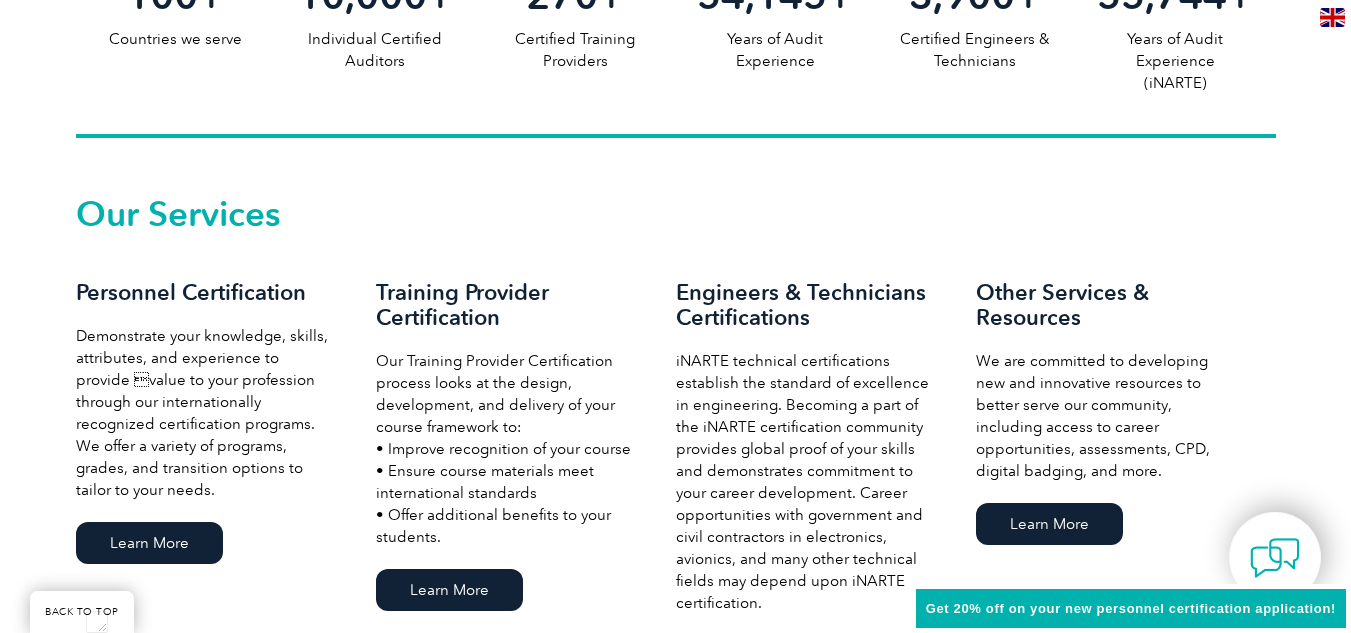 scroll, scrollTop: 1253, scrollLeft: 0, axis: vertical 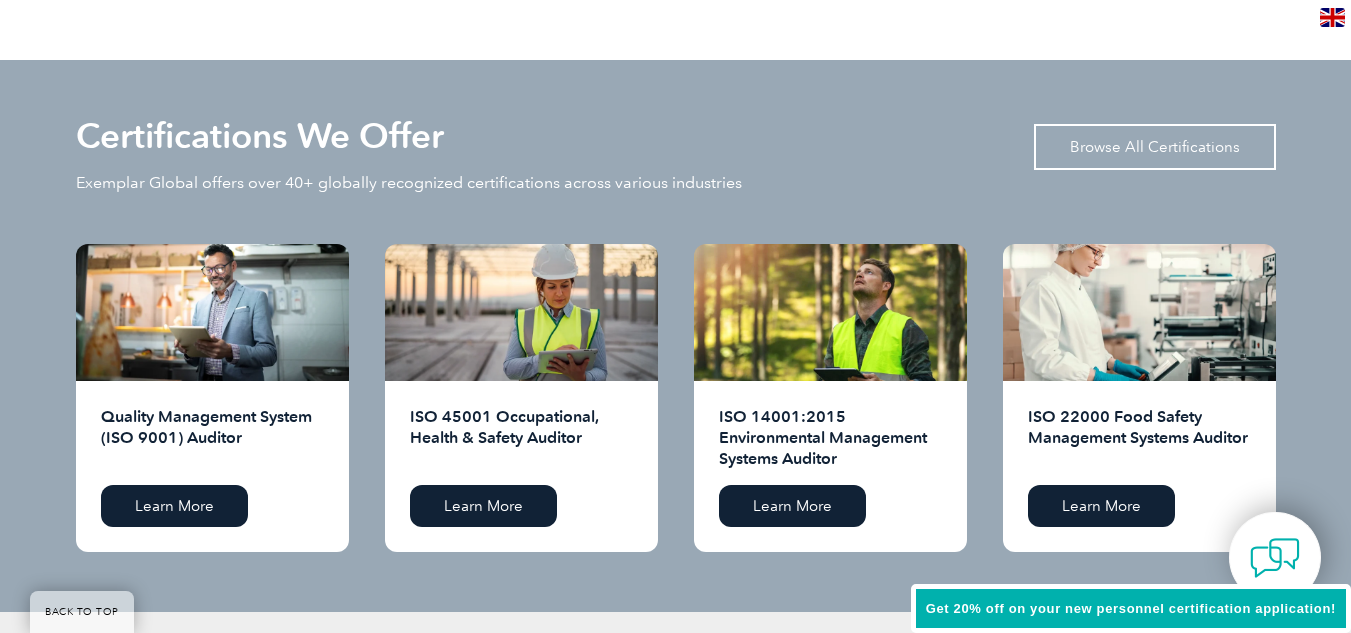 click on "Browse All Certifications" at bounding box center (1155, 147) 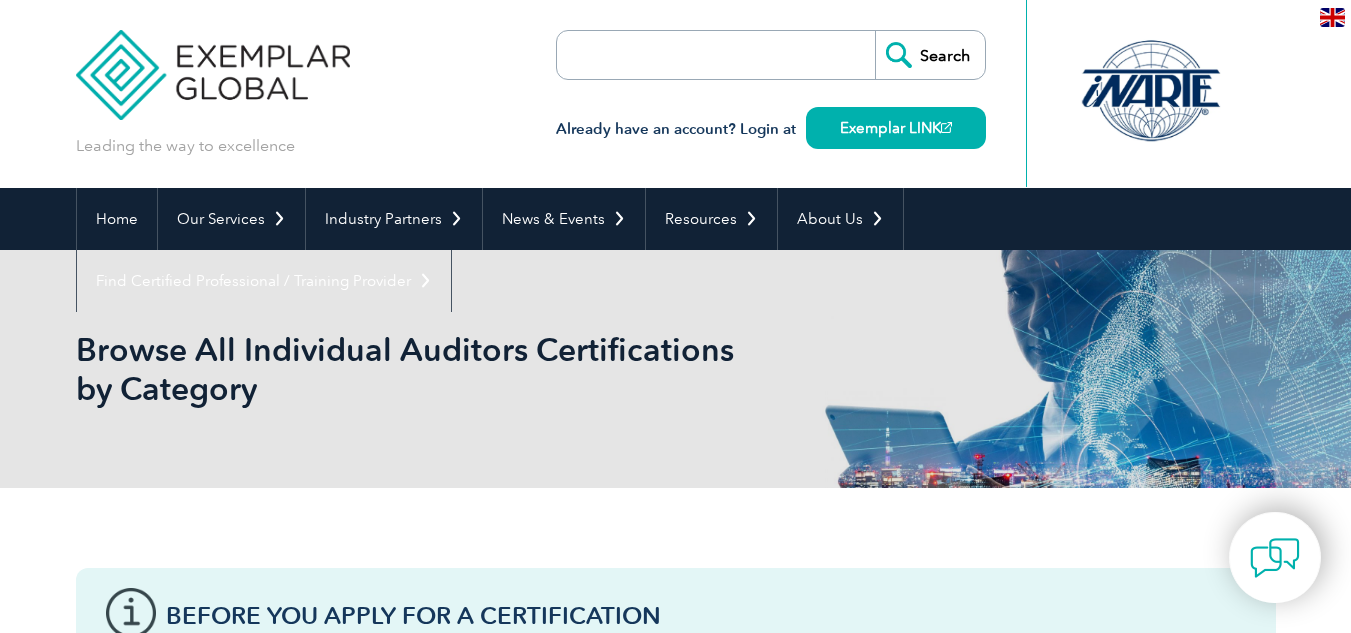 scroll, scrollTop: 0, scrollLeft: 0, axis: both 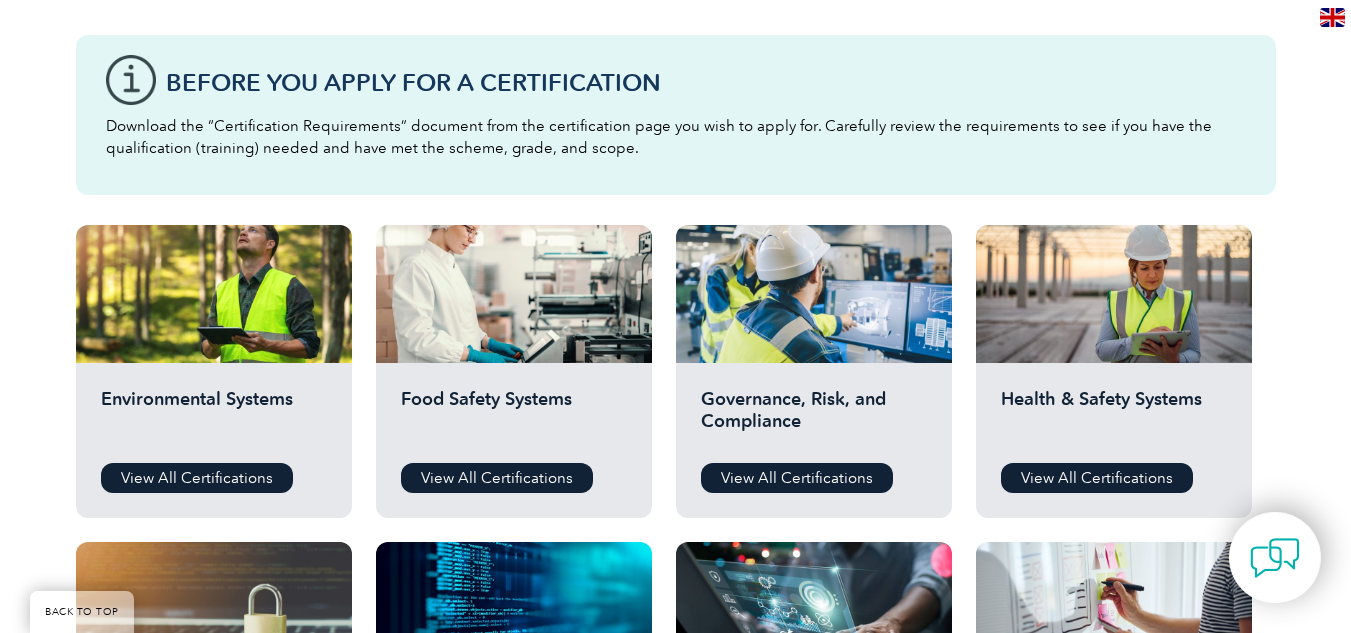 click on "BACK TO TOP
Leading the way to excellence
Search" at bounding box center [675, 9286] 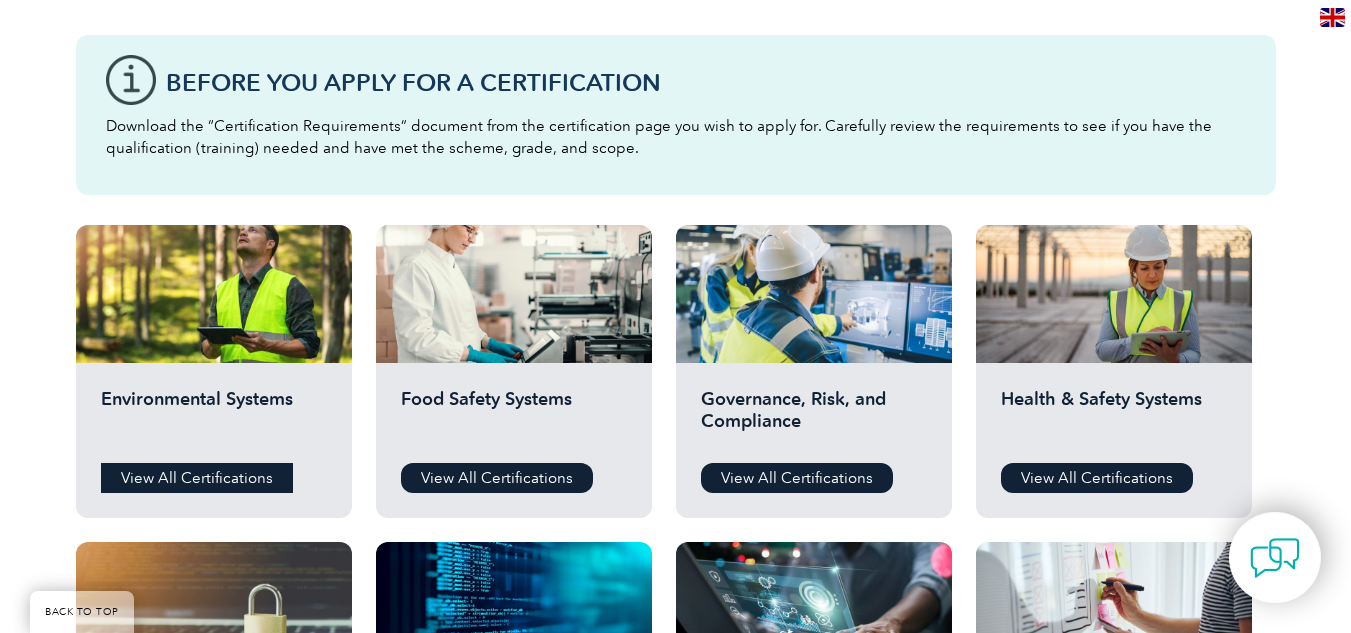 click on "View All Certifications" at bounding box center [197, 478] 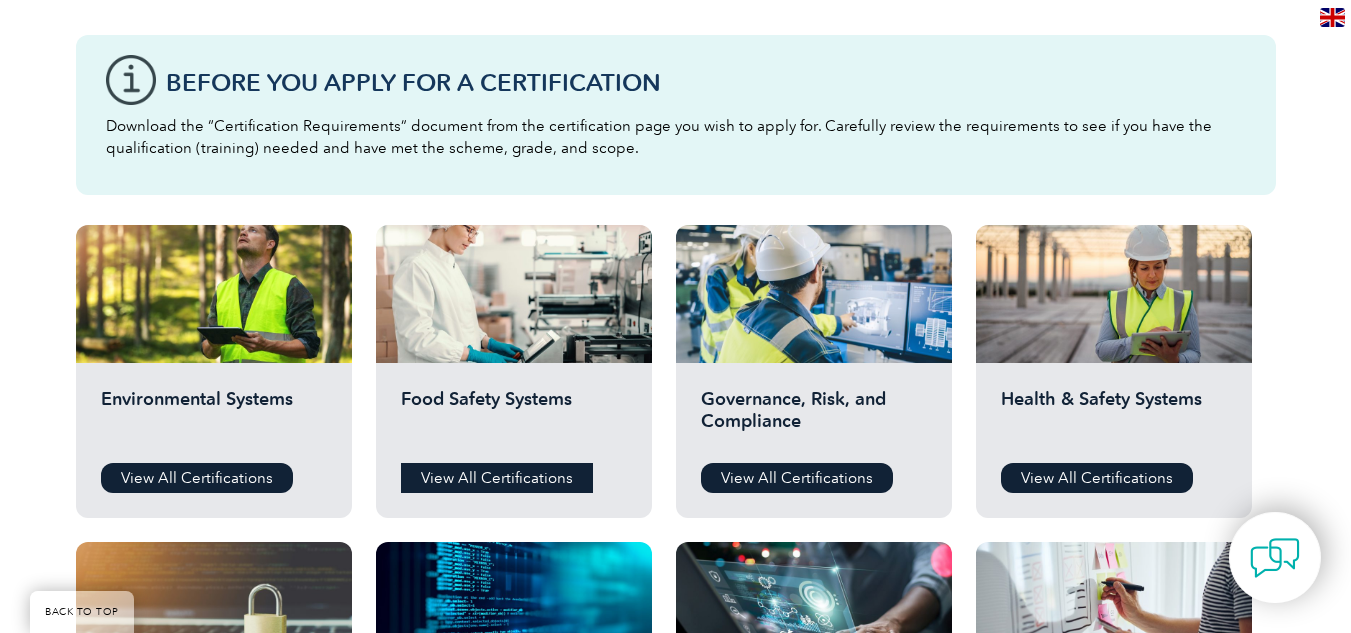 click on "View All Certifications" at bounding box center [497, 478] 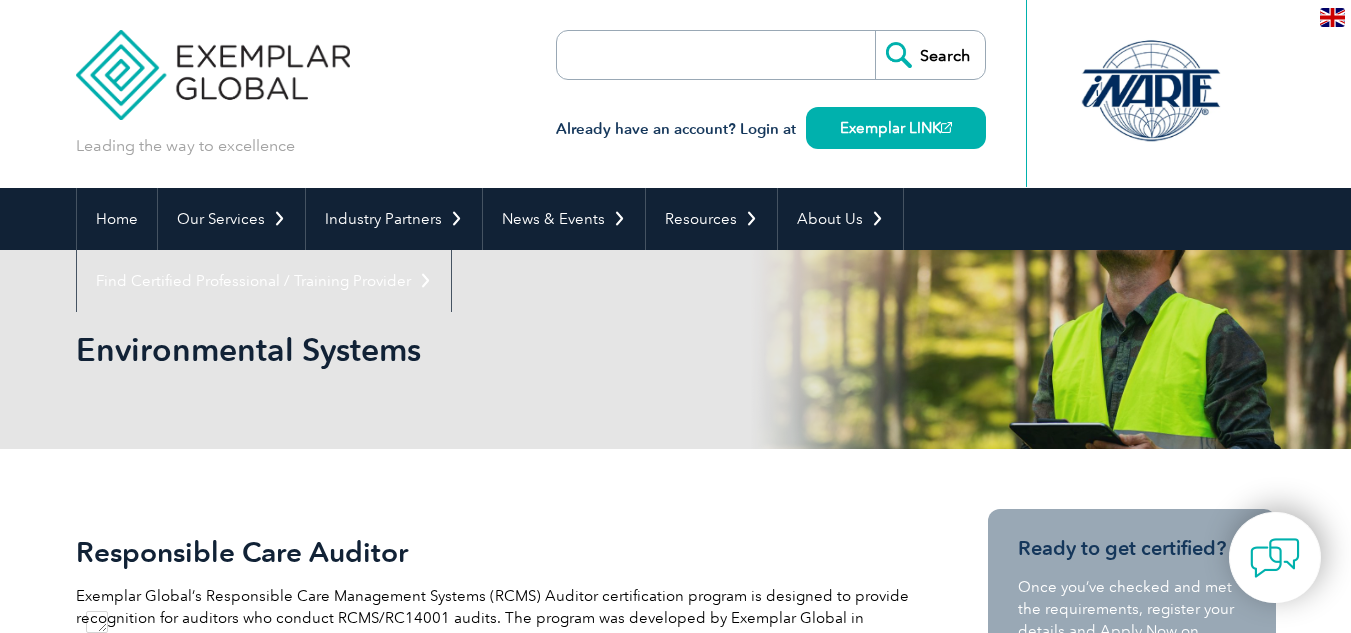 scroll, scrollTop: 0, scrollLeft: 0, axis: both 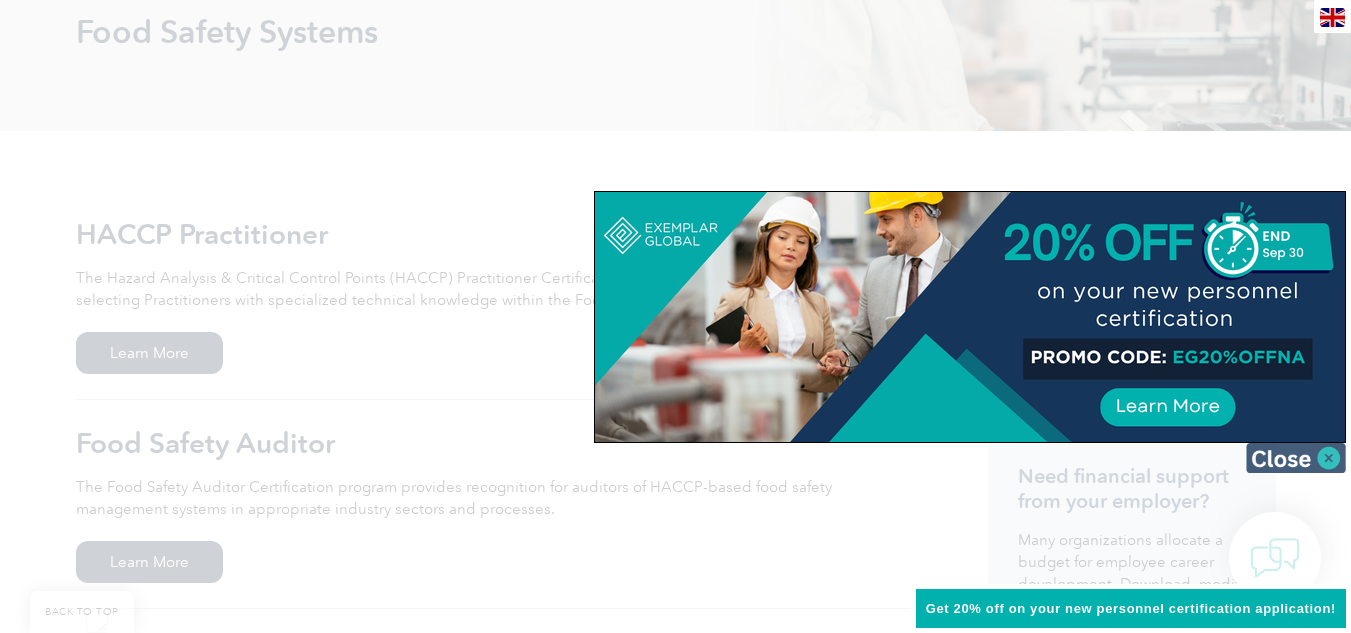 click at bounding box center (1296, 458) 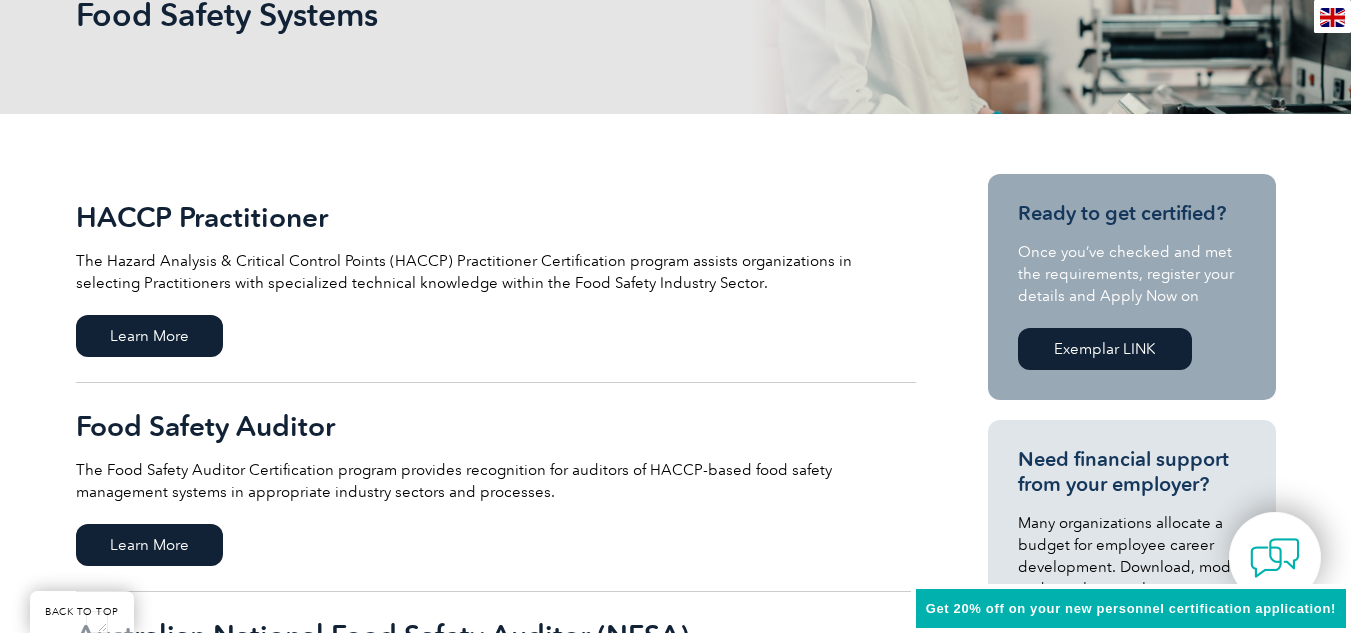 scroll, scrollTop: 344, scrollLeft: 0, axis: vertical 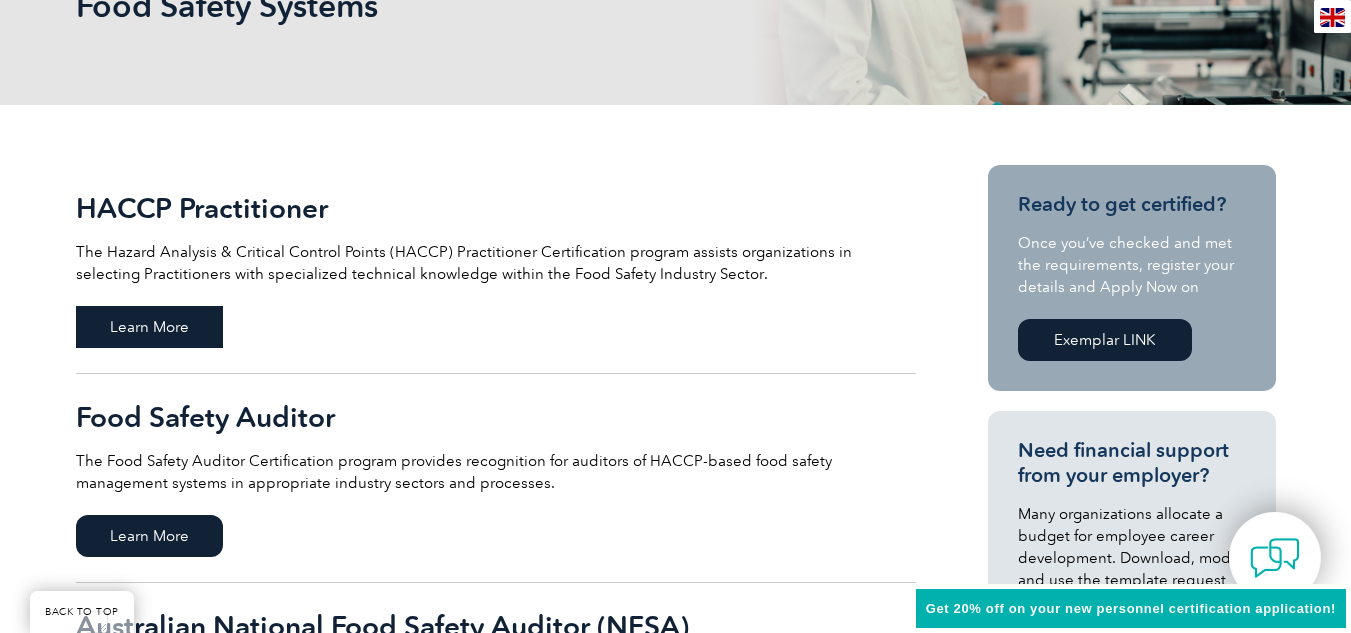 click on "Learn More" at bounding box center [149, 327] 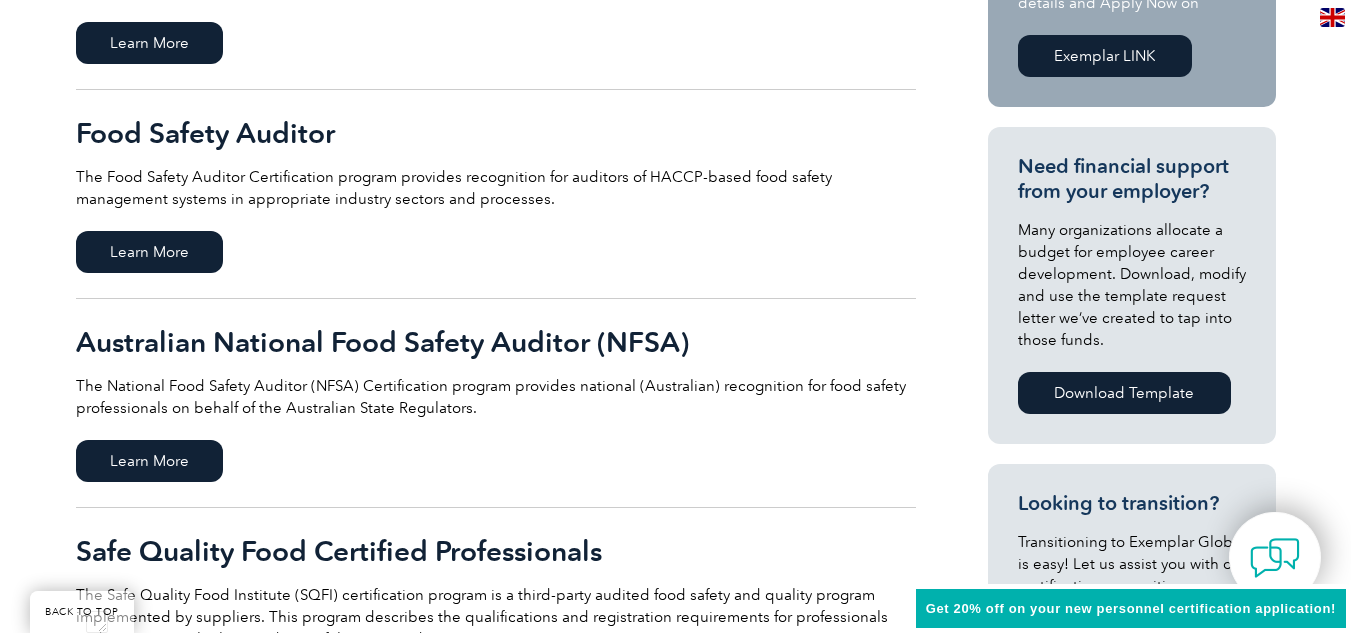 scroll, scrollTop: 632, scrollLeft: 0, axis: vertical 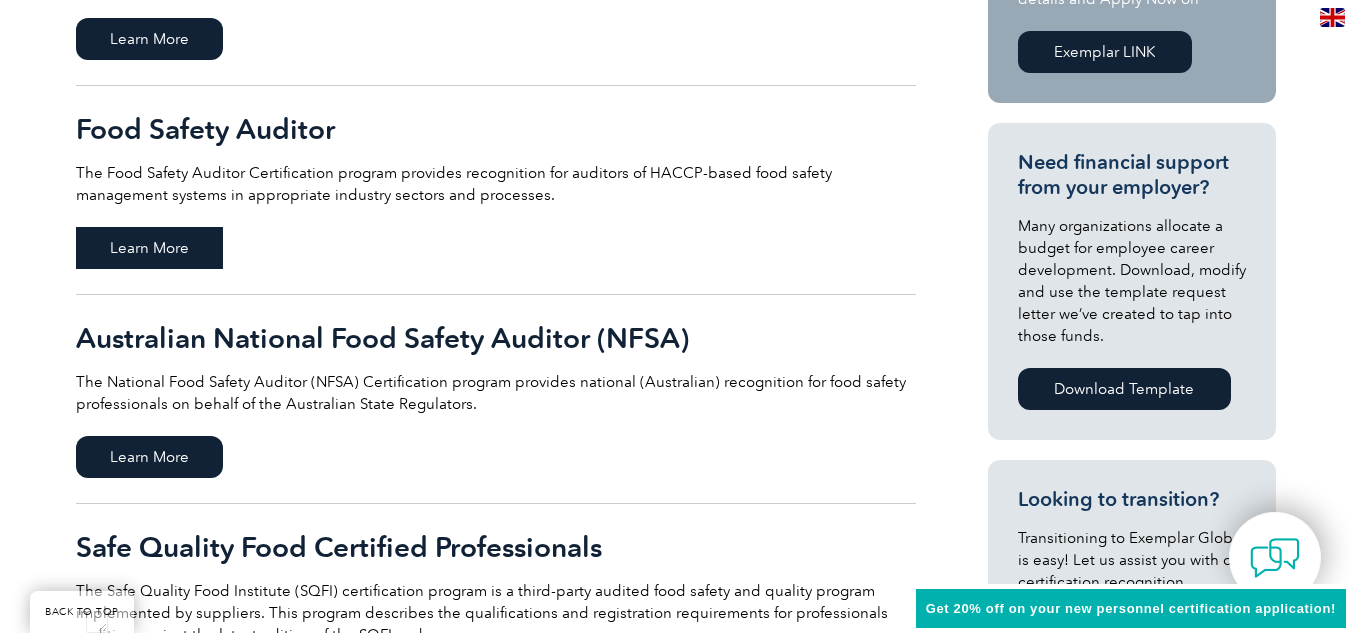 click on "Learn More" at bounding box center [149, 248] 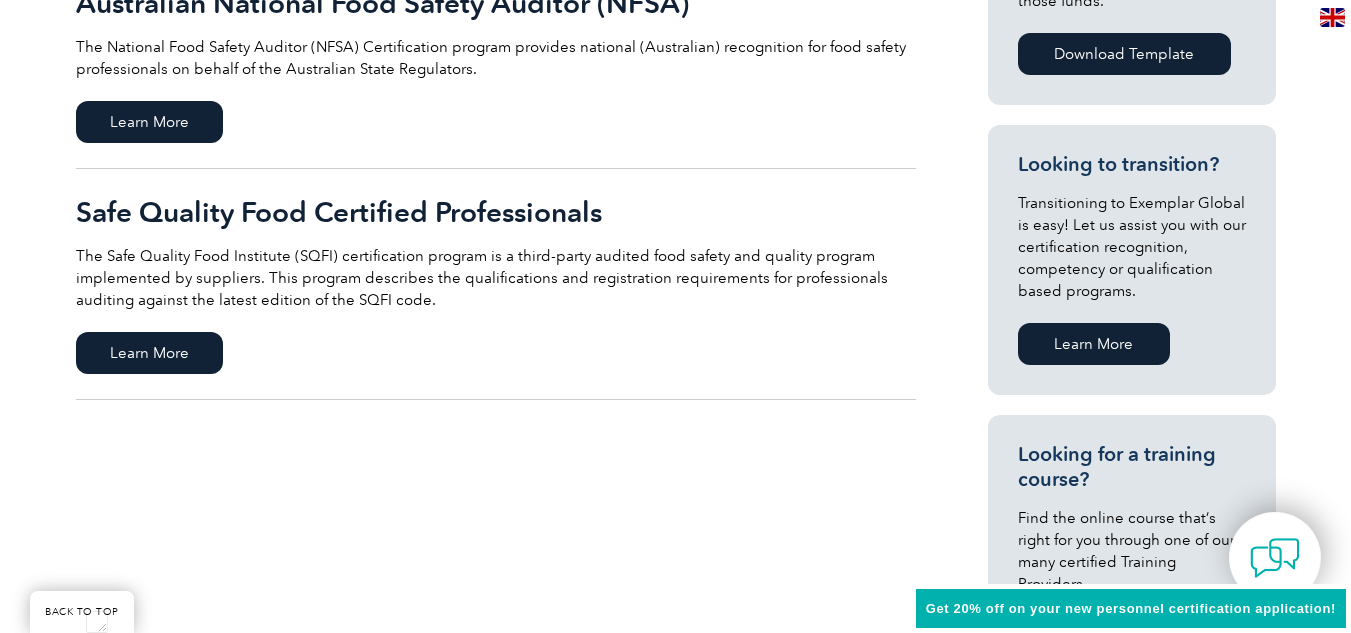 scroll, scrollTop: 976, scrollLeft: 0, axis: vertical 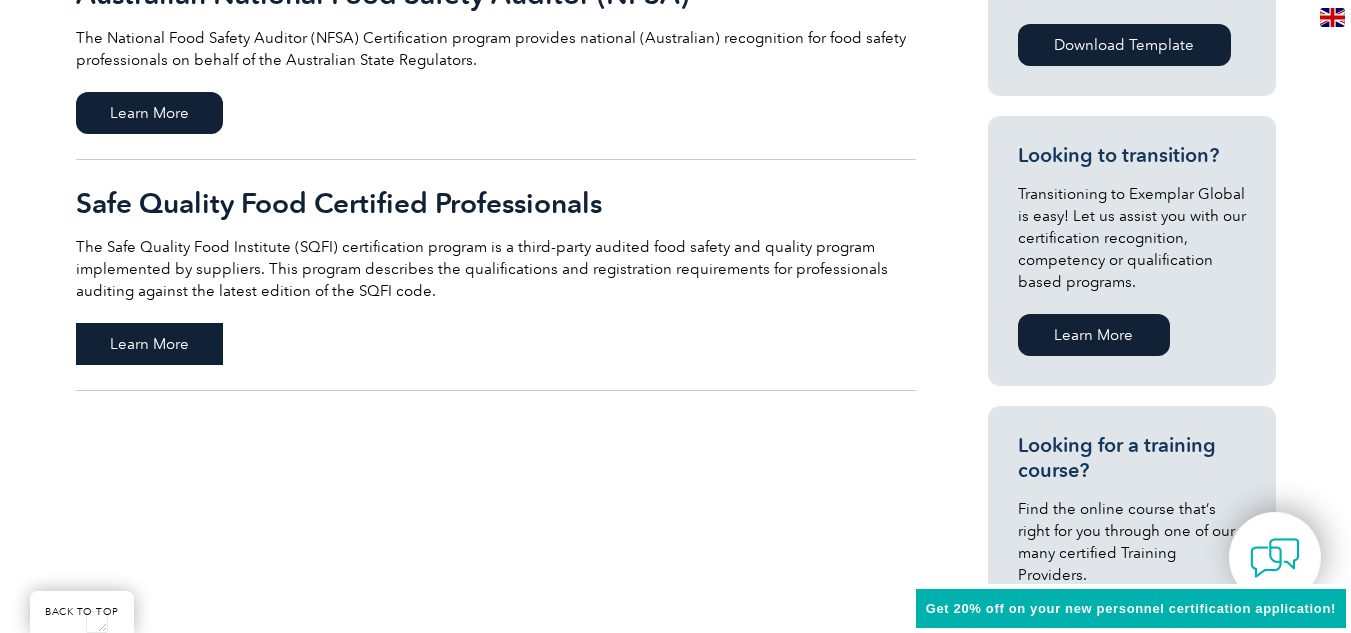 click on "Learn More" at bounding box center (149, 344) 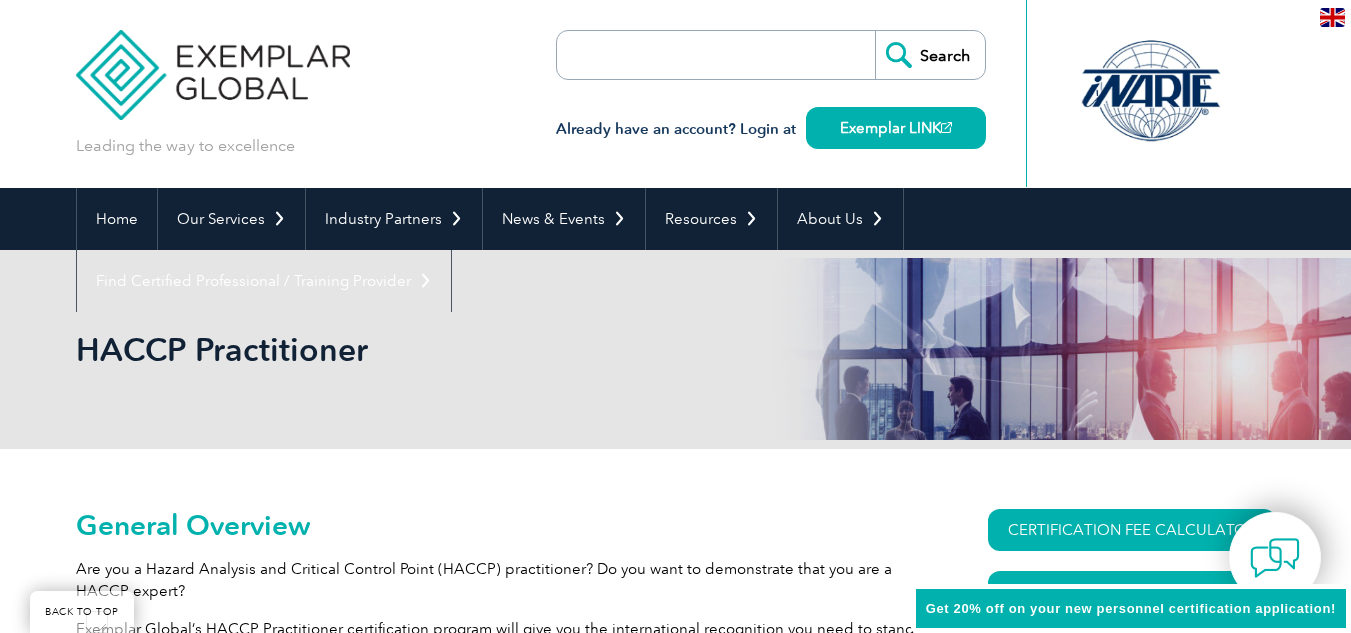 scroll, scrollTop: 446, scrollLeft: 0, axis: vertical 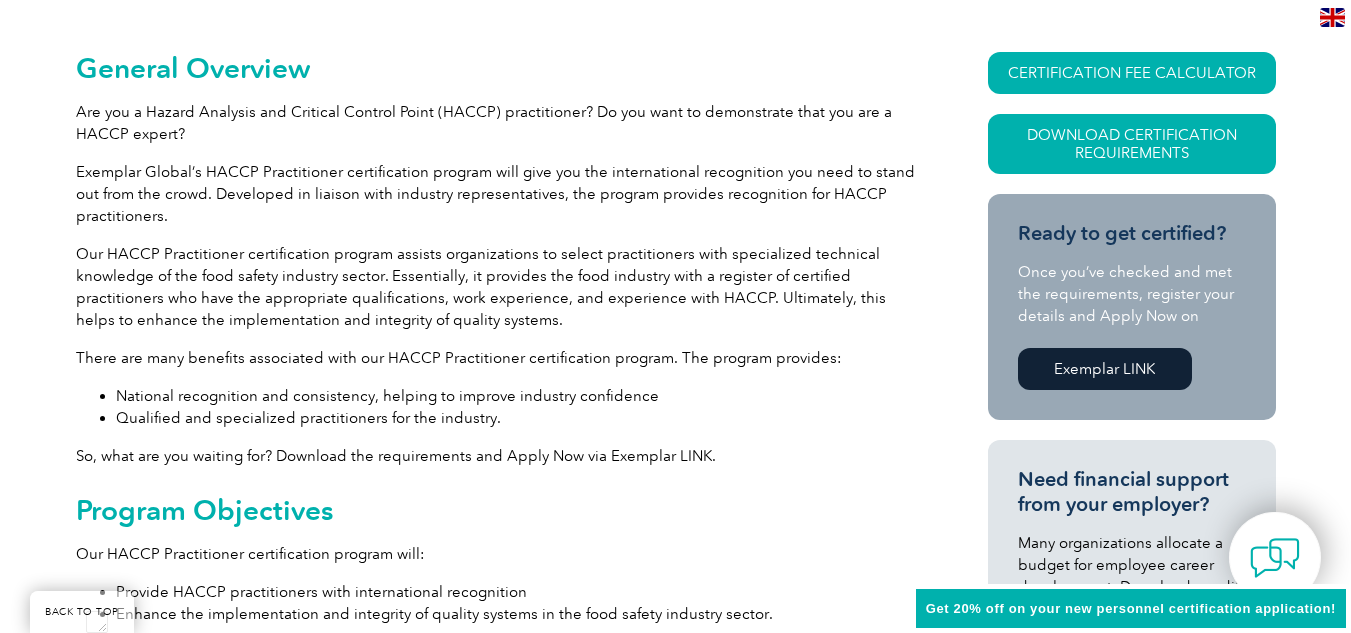 click on "BACK TO TOP              Leading the way to excellence                                                                                                                 Search       Already have an account? Login at  Exemplar LINK        ▼                            Home   Our Services     Getting Certified   Individual Certifications   Engineers & Technicians Certifications   FCC Licensing Exams   Transition Your Certification   Certifications for ASQ CQAs   Your Exemplar Global ROI     ▼   Industry Partners     Programs for Certification Bodies   Programs for Recognized Organizations   Programs for Training Providers   Program for Consulting Group   Certification Add-On (CAO) Program   Our Training Providers   Take a Certified Training Course     ▼   News & Events     Auditor Online   Webinars   Blog and News   Event Calendar     ▼   Resources     Career Center     Auditors Jobs   Engineers & Technicians Jobs     ▼   Digital Badging     Individual Digital Badges       ▼" at bounding box center (675, 9664) 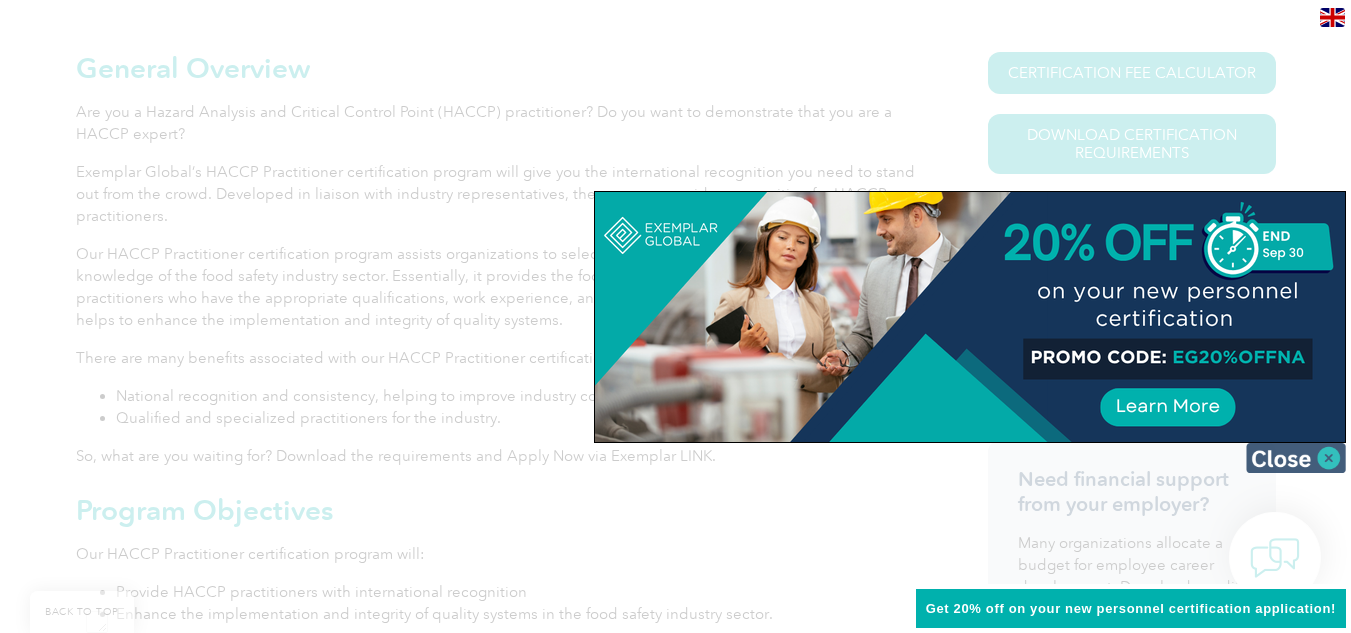 click at bounding box center [1296, 458] 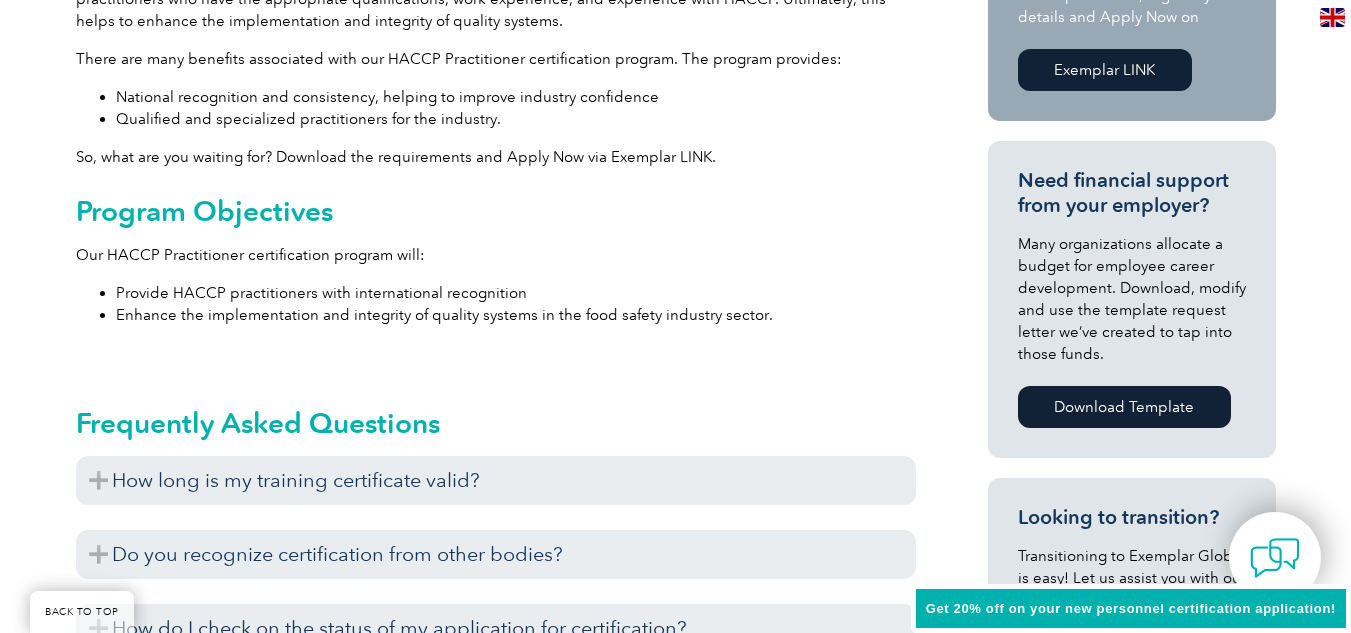 scroll, scrollTop: 762, scrollLeft: 0, axis: vertical 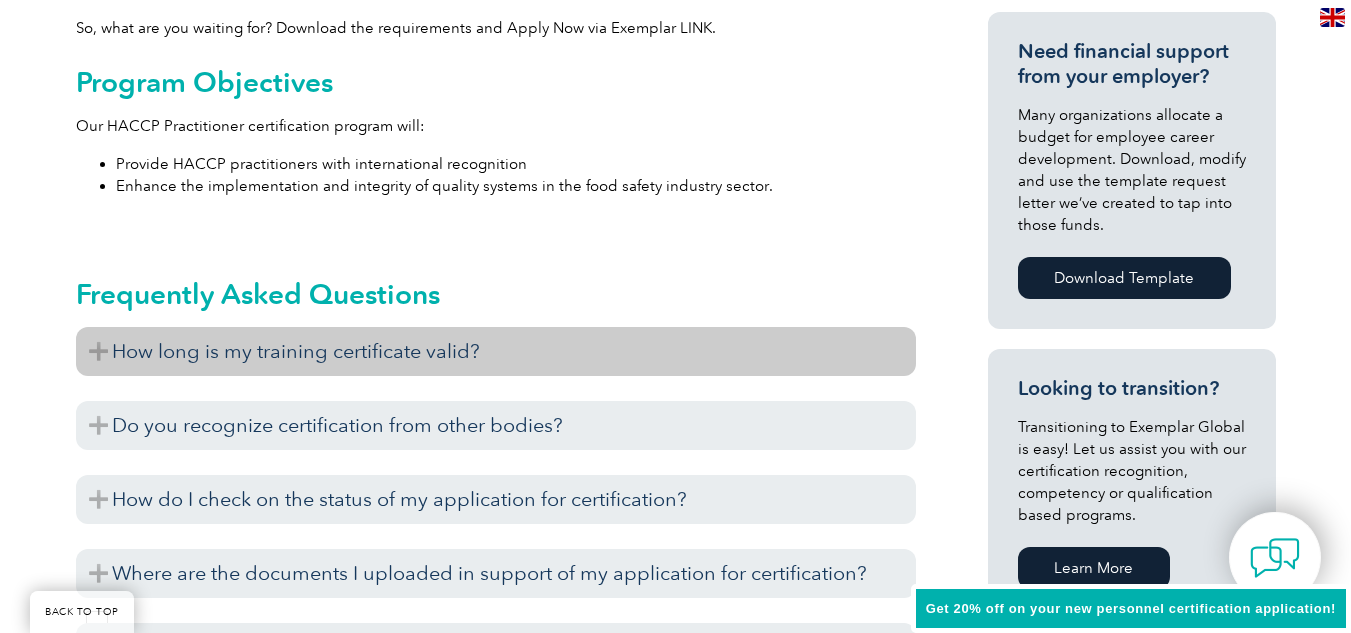 click on "How long is my training certificate valid?" at bounding box center [496, 351] 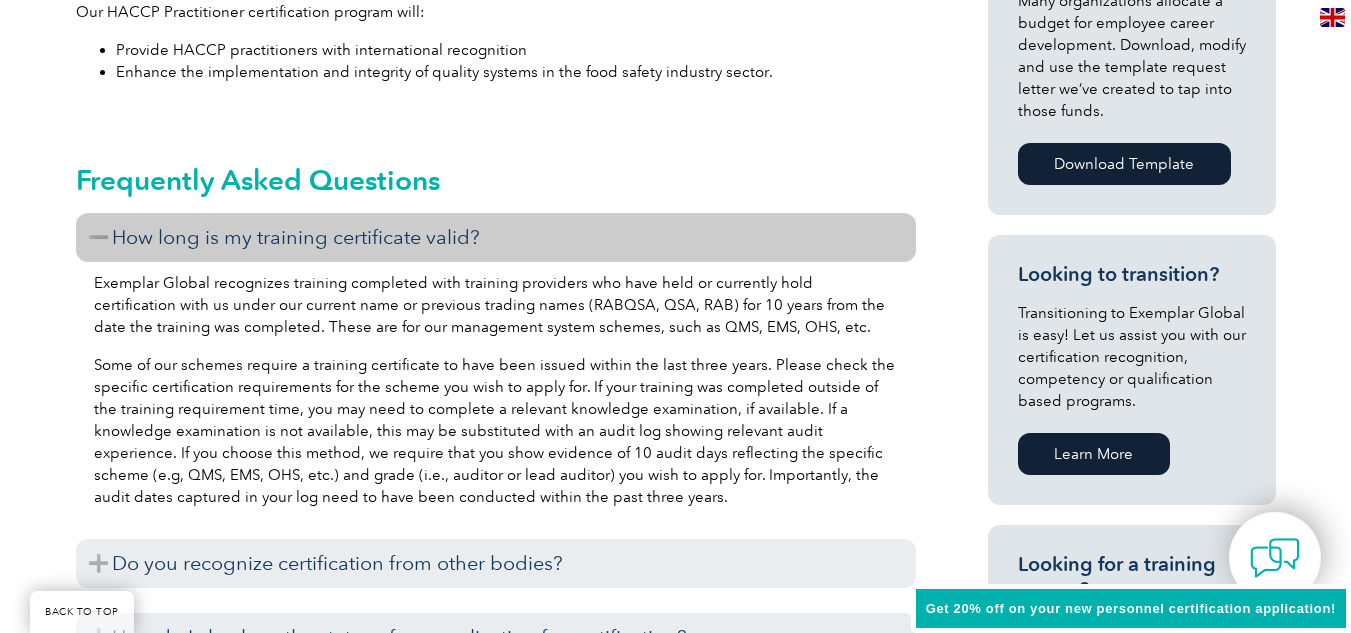 scroll, scrollTop: 1093, scrollLeft: 0, axis: vertical 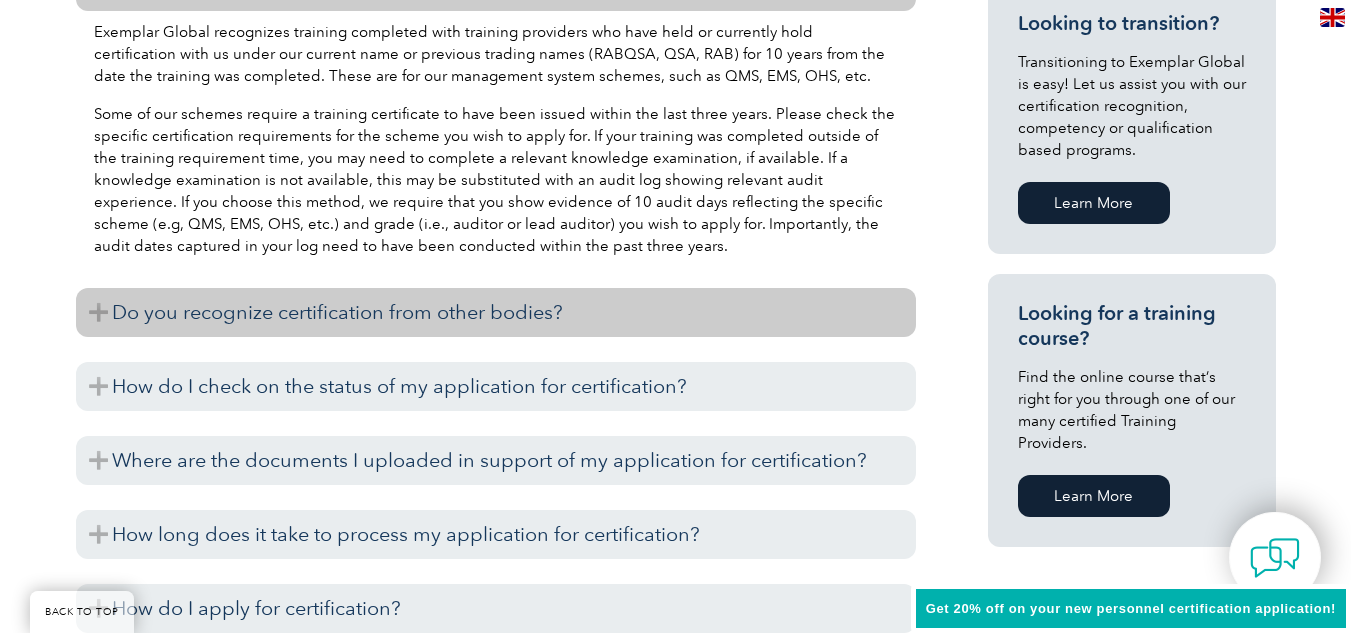 click on "Do you recognize certification from other bodies?" at bounding box center [496, 312] 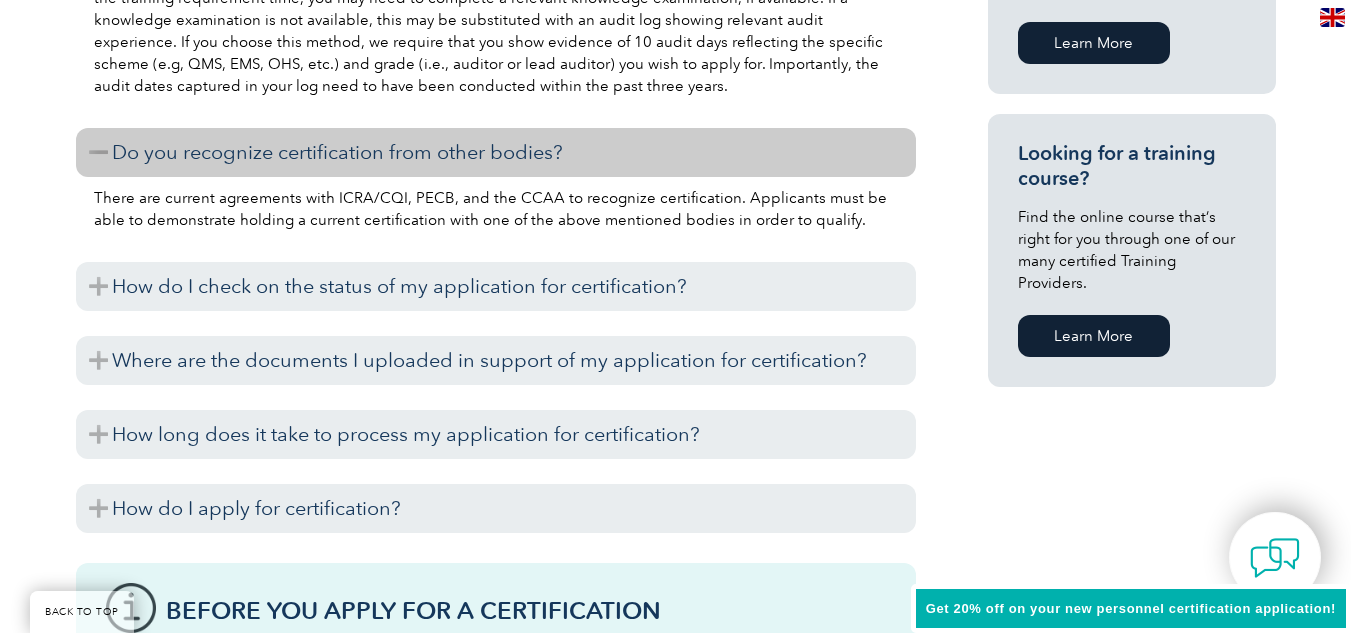 scroll, scrollTop: 1416, scrollLeft: 0, axis: vertical 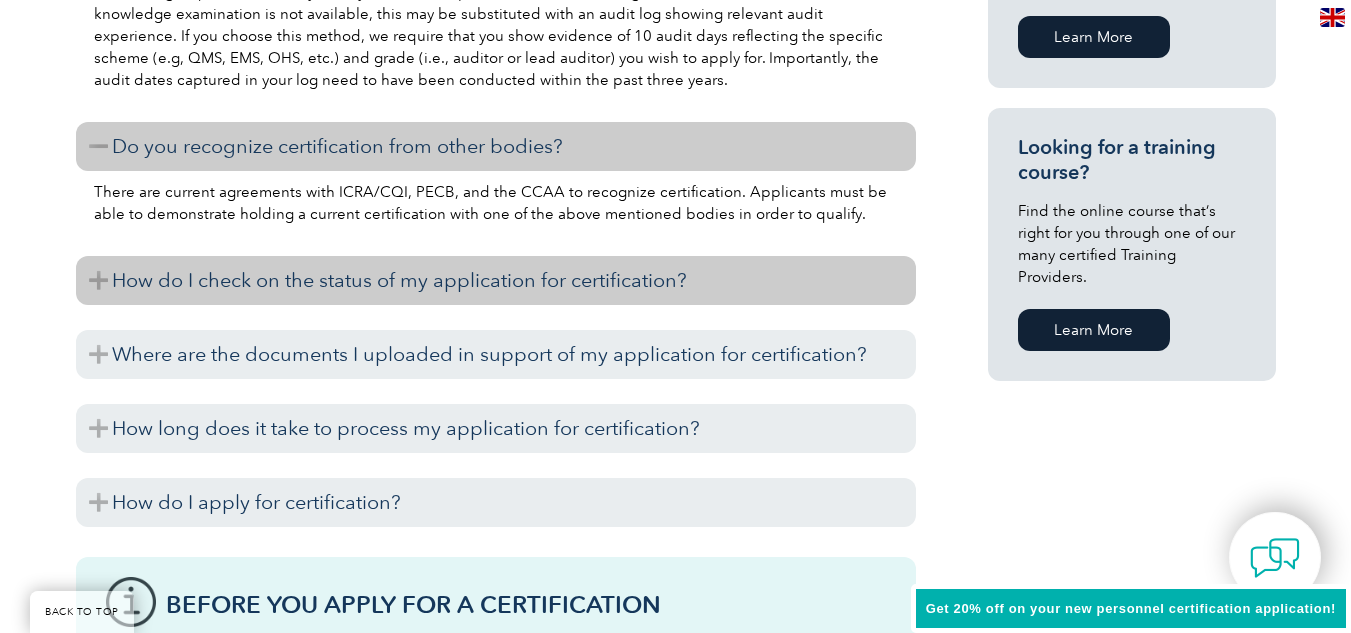 click on "How do I check on the status of my application for certification?" at bounding box center [496, 280] 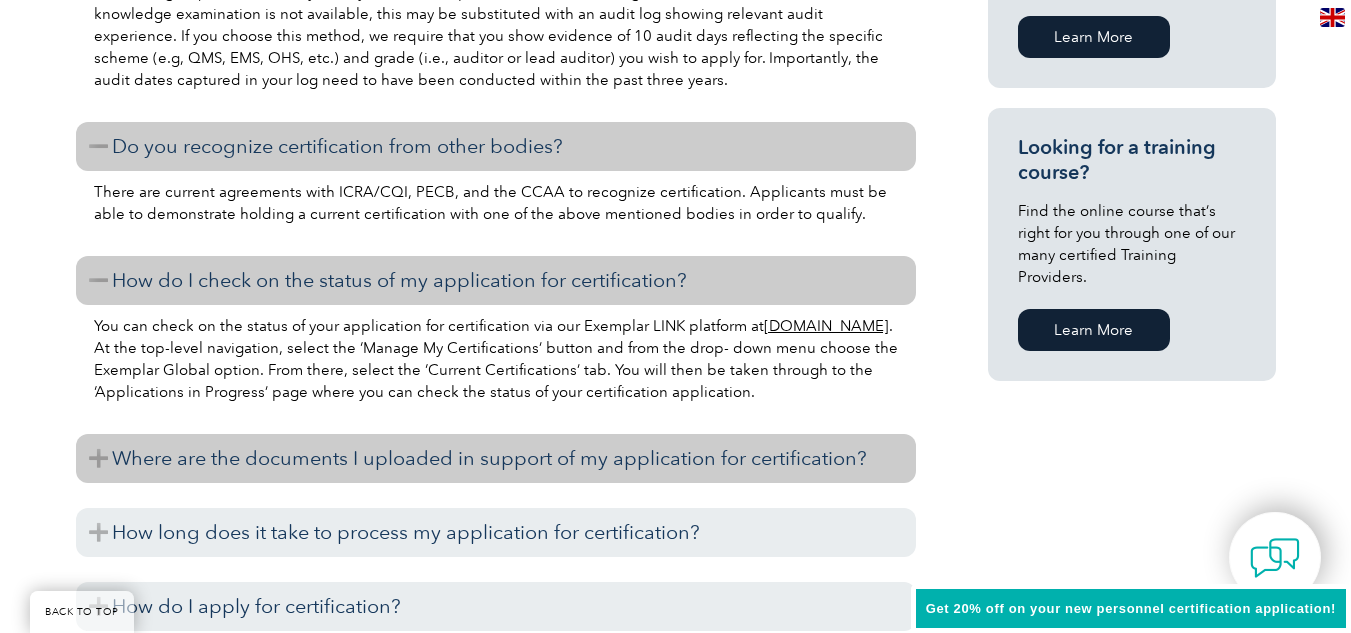 click on "Where are the documents I uploaded in support of my application for certification?" at bounding box center [496, 458] 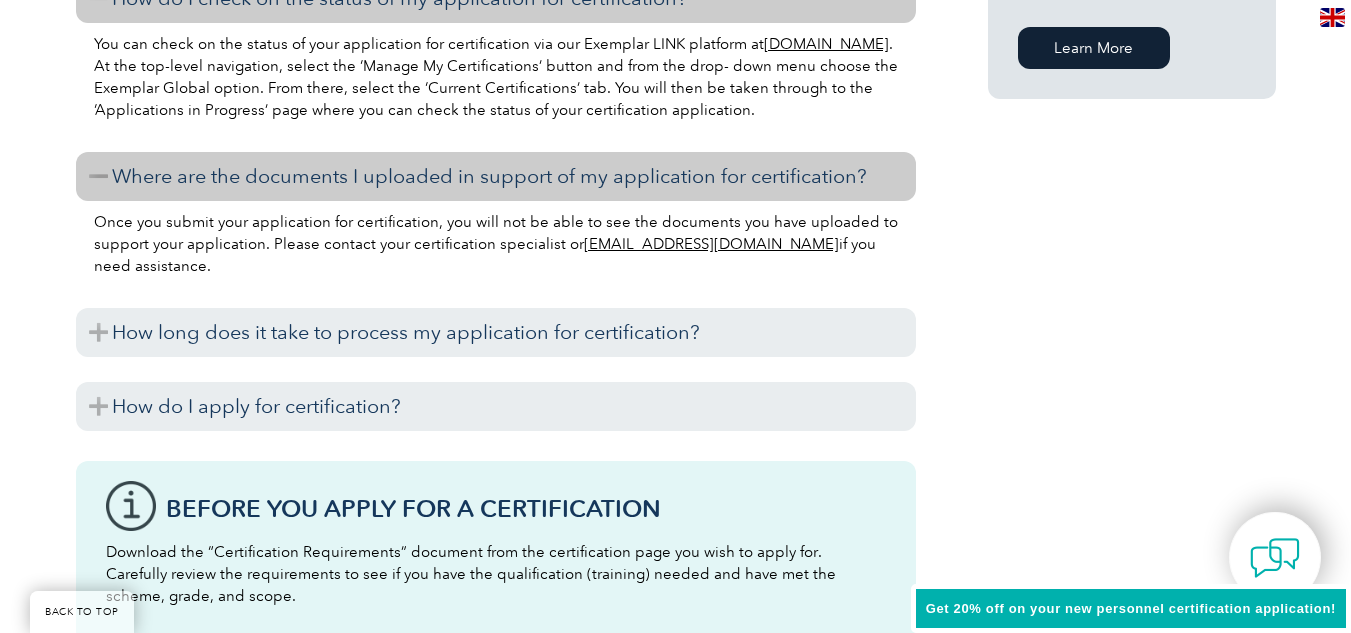 scroll, scrollTop: 1711, scrollLeft: 0, axis: vertical 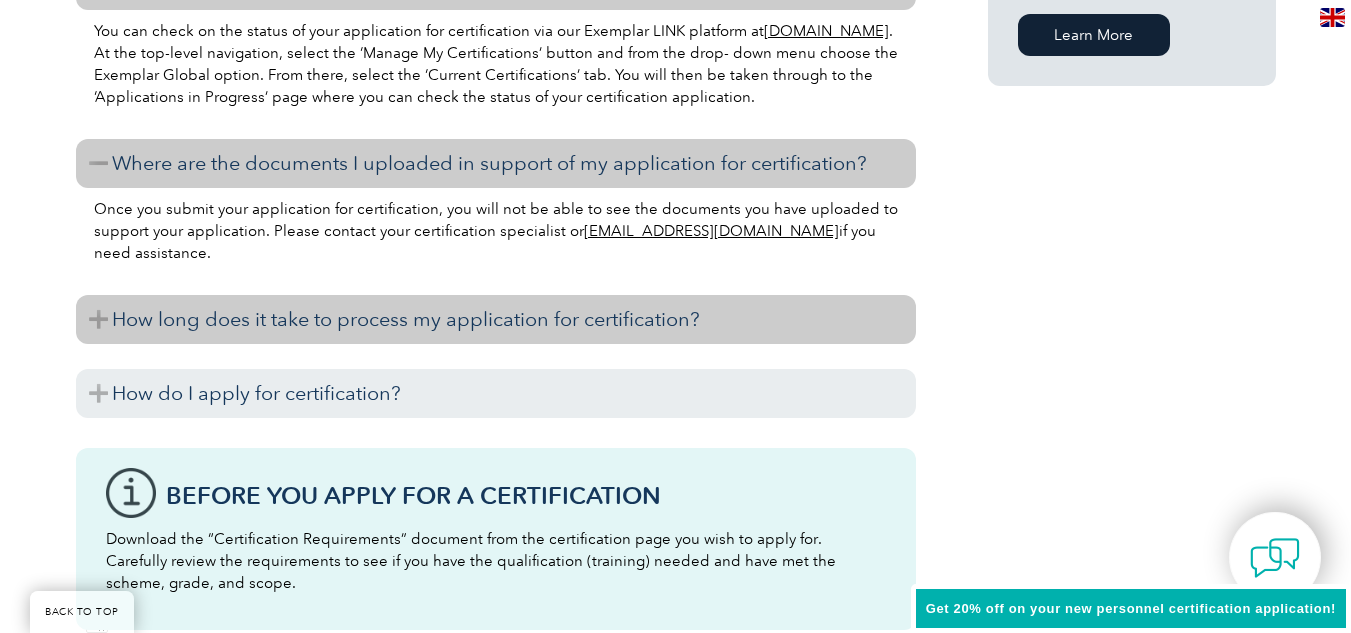 click on "How long does it take to process my application for certification?" at bounding box center (496, 319) 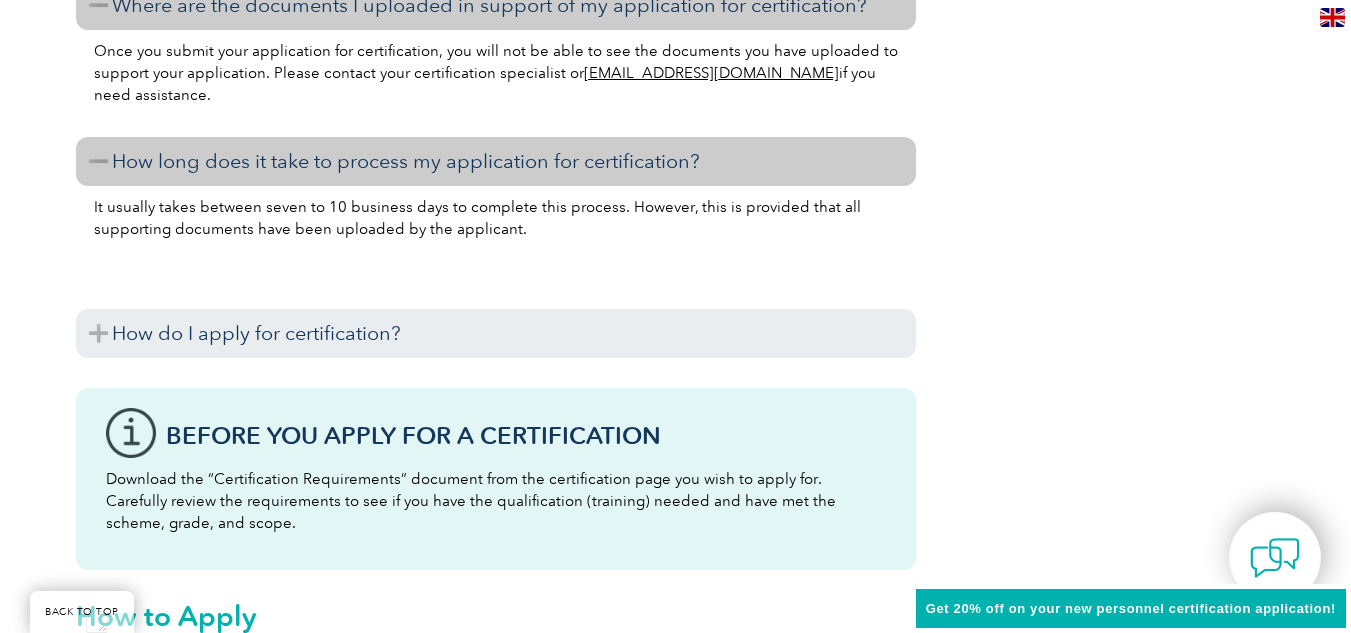 scroll, scrollTop: 1937, scrollLeft: 0, axis: vertical 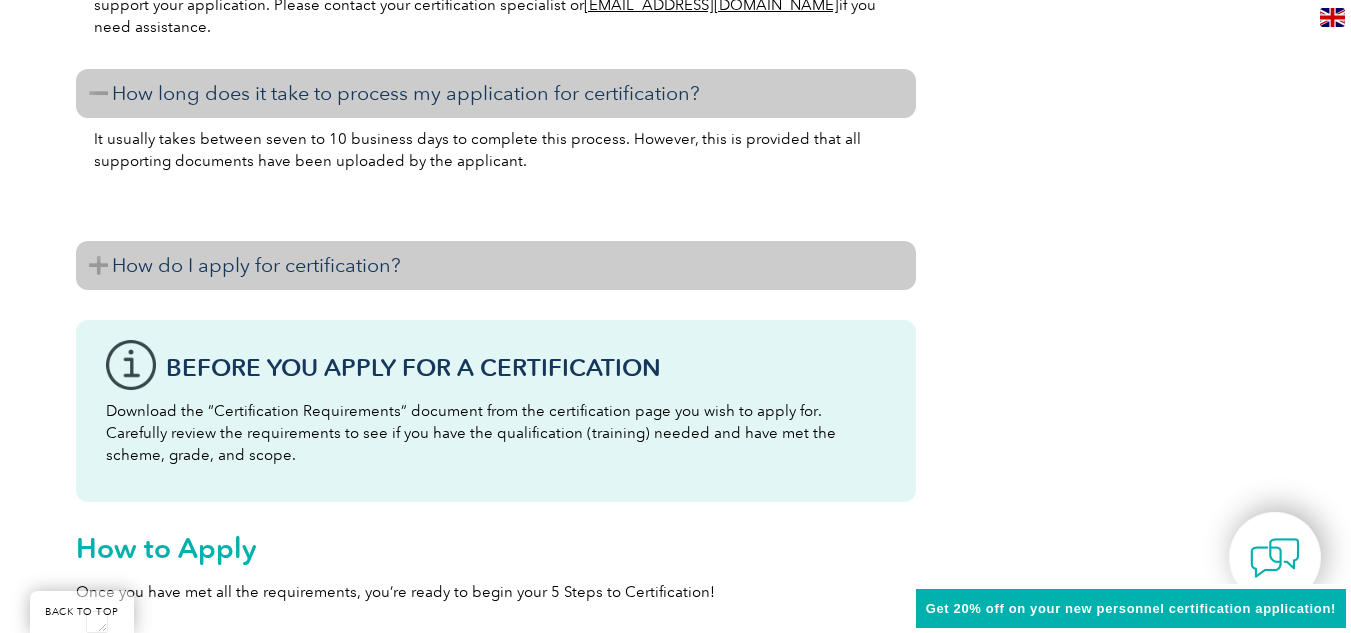 click on "How do I apply for certification?" at bounding box center [496, 265] 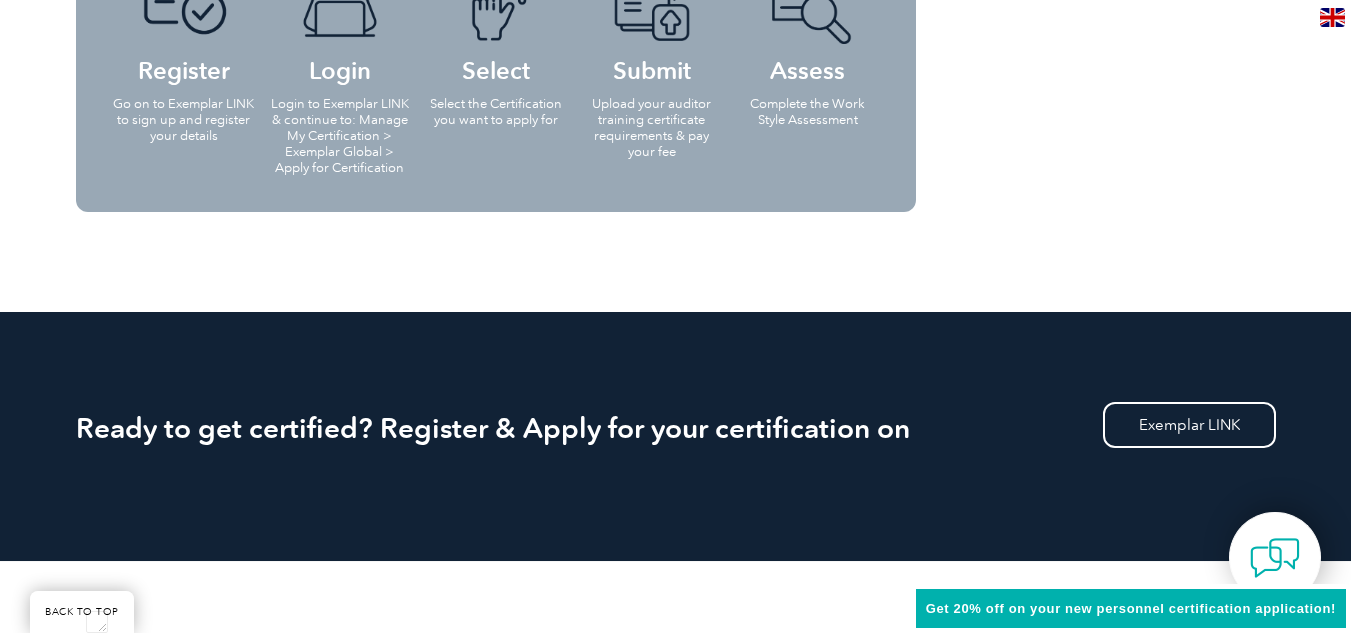 scroll, scrollTop: 3523, scrollLeft: 0, axis: vertical 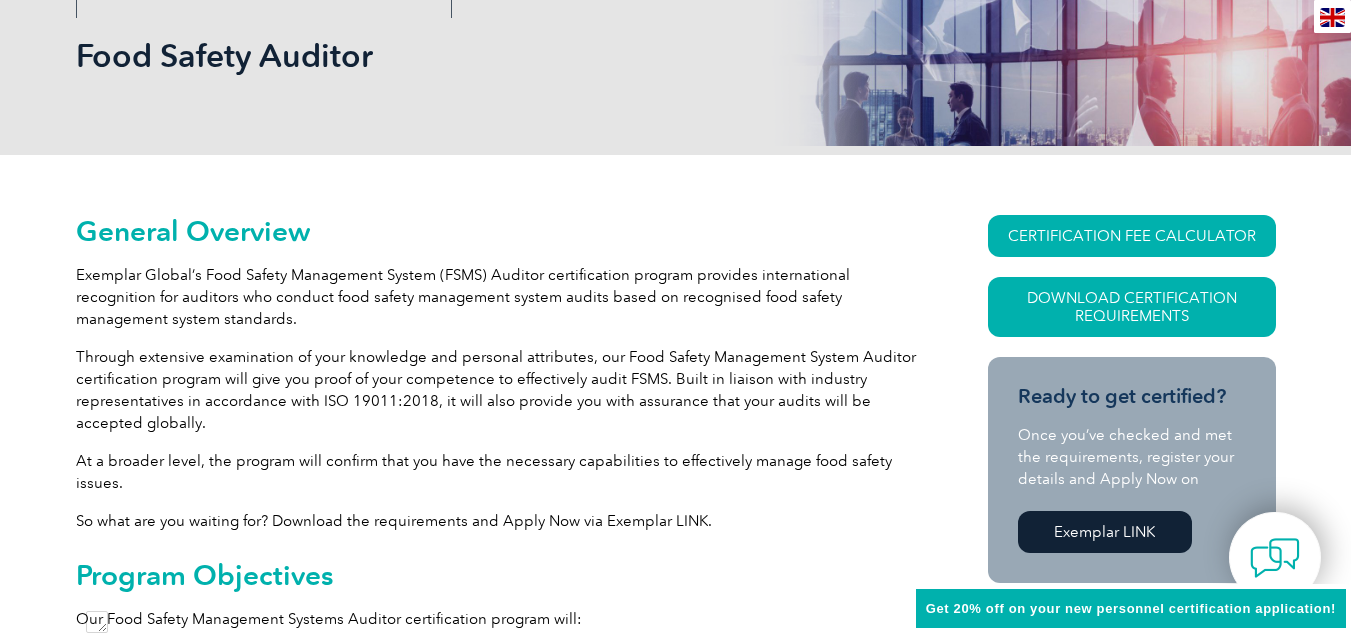 click on "BACK TO TOP              Leading the way to excellence                                                                                                                 Search       Already have an account? Login at  Exemplar LINK        ▼                            Home   Our Services     Getting Certified   Individual Certifications   Engineers & Technicians Certifications   FCC Licensing Exams   Transition Your Certification   Certifications for ASQ CQAs   Your Exemplar Global ROI     ▼   Industry Partners     Programs for Certification Bodies   Programs for Recognized Organizations   Programs for Training Providers   Program for Consulting Group   Certification Add-On (CAO) Program   Our Training Providers   Take a Certified Training Course     ▼   News & Events     Auditor Online   Webinars   Blog and News   Event Calendar     ▼   Resources     Career Center     Auditors Jobs   Engineers & Technicians Jobs     ▼   Digital Badging     Individual Digital Badges       ▼" at bounding box center [675, 9759] 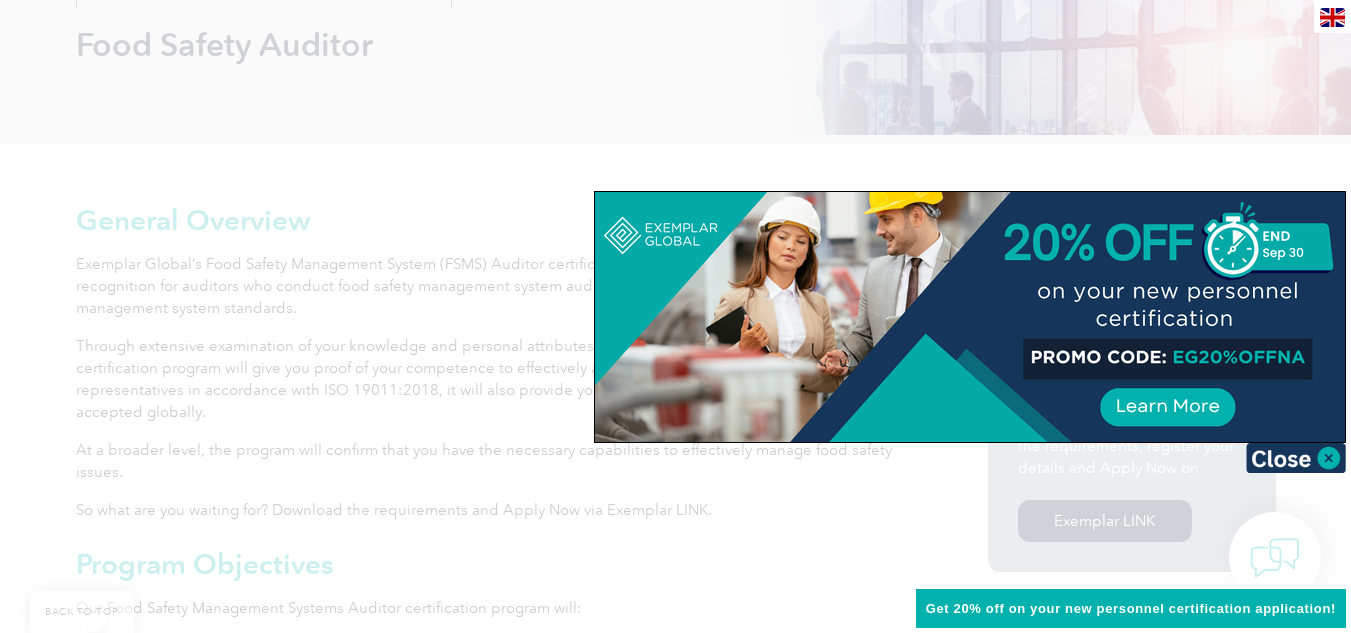 click on "Summarize Page" 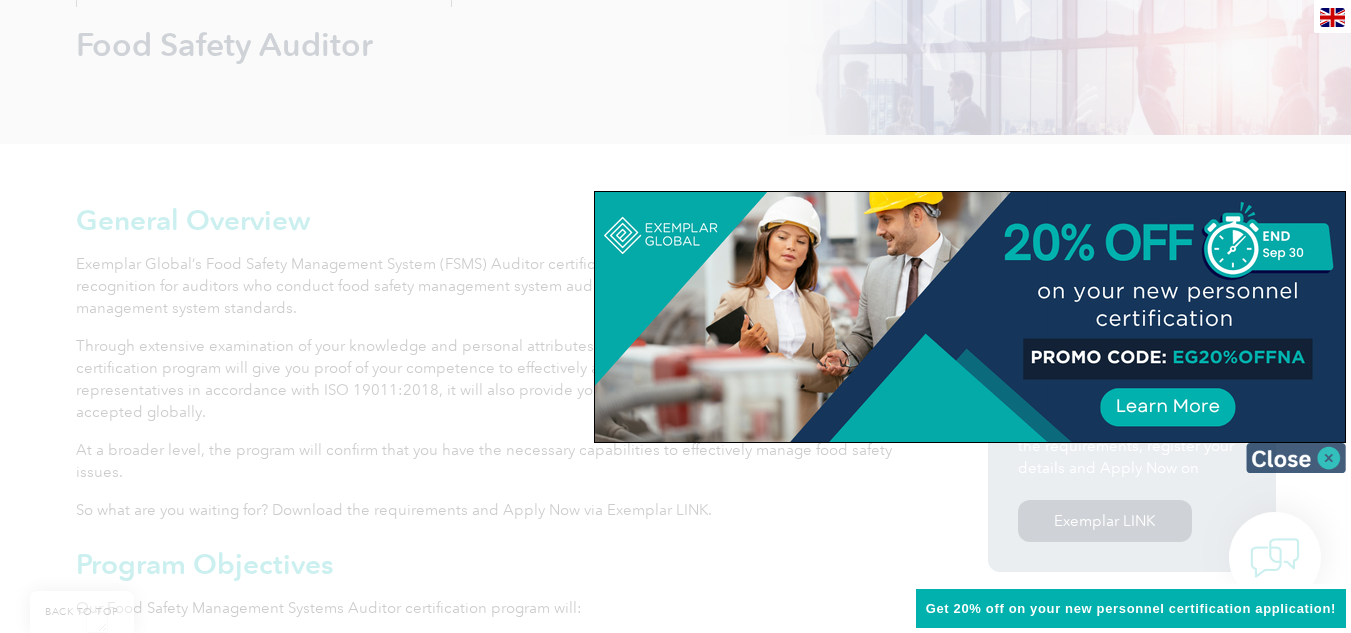 click at bounding box center [1296, 458] 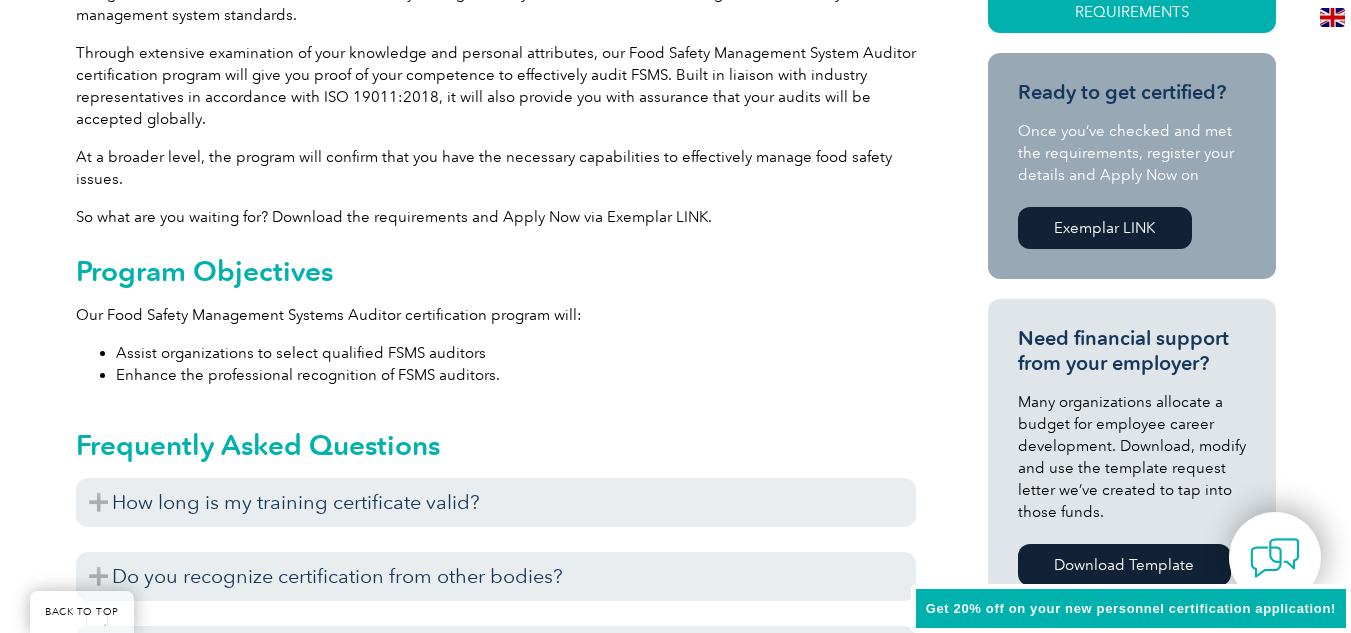 scroll, scrollTop: 603, scrollLeft: 0, axis: vertical 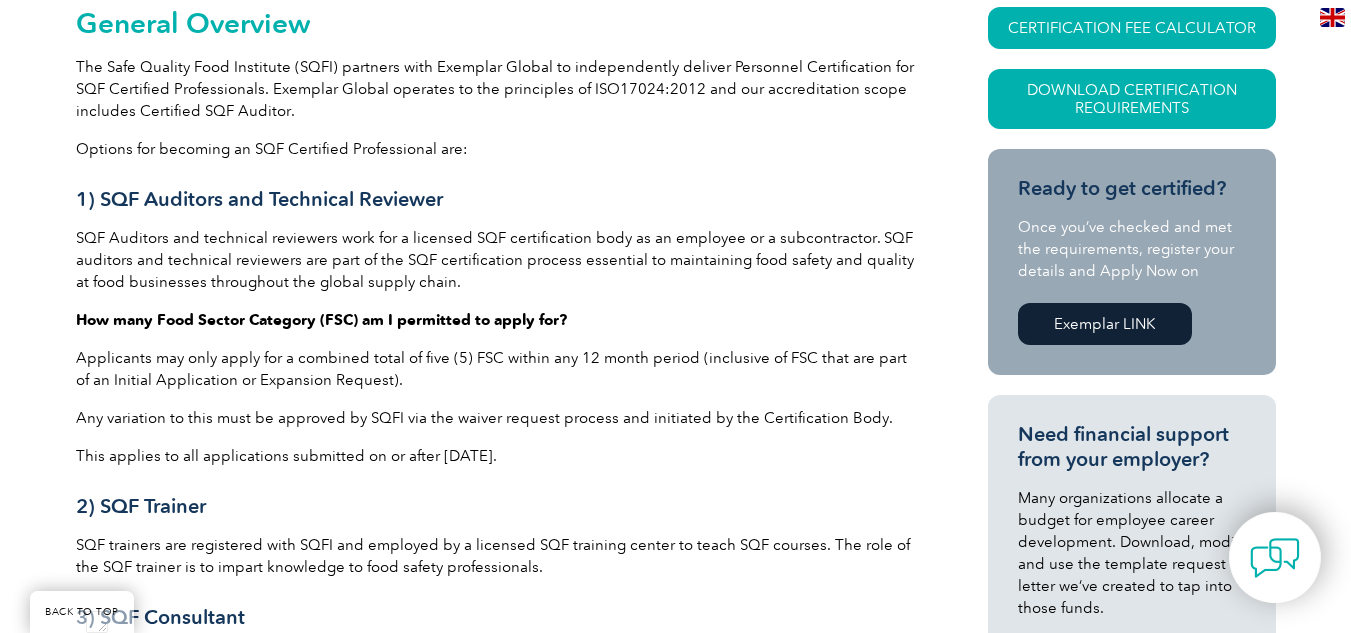 click on "BACK TO TOP              Leading the way to excellence                                                                                                                 Search       Already have an account? Login at  Exemplar LINK        ▼                            Home   Our Services     Getting Certified   Individual Certifications   Engineers & Technicians Certifications   FCC Licensing Exams   Transition Your Certification   Certifications for ASQ CQAs   Your Exemplar Global ROI     ▼   Industry Partners     Programs for Certification Bodies   Programs for Recognized Organizations   Programs for Training Providers   Program for Consulting Group   Certification Add-On (CAO) Program   Our Training Providers   Take a Certified Training Course     ▼   News & Events     Auditor Online   Webinars   Blog and News   Event Calendar     ▼   Resources     Career Center     Auditors Jobs   Engineers & Technicians Jobs     ▼   Digital Badging     Individual Digital Badges       ▼" at bounding box center [675, 10049] 